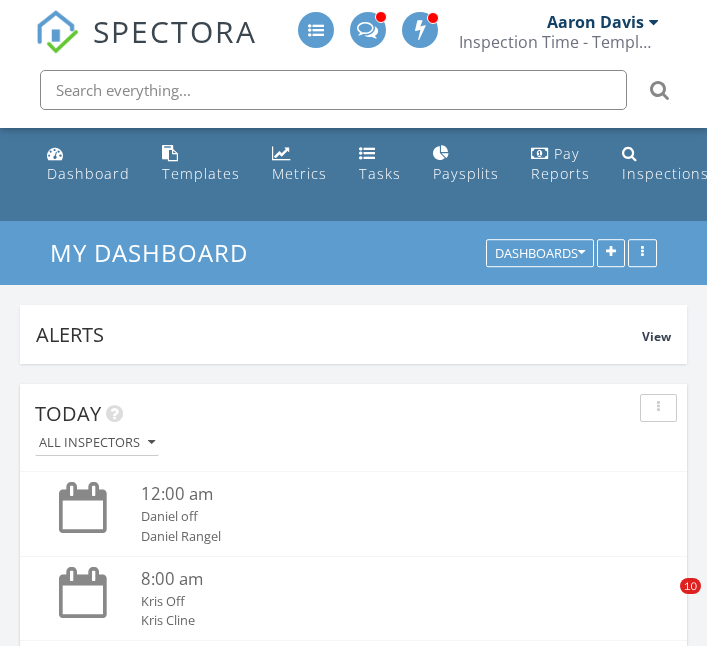 scroll, scrollTop: 4729, scrollLeft: 0, axis: vertical 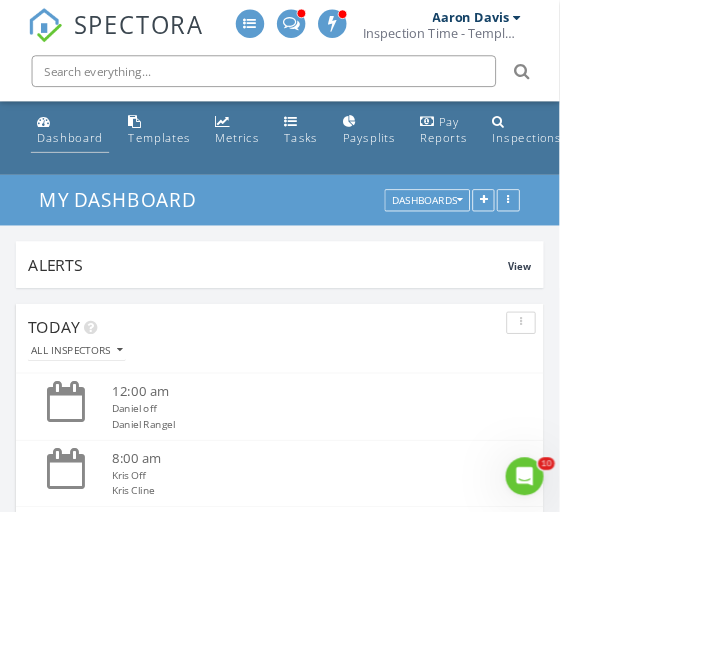 click on "Dashboard" at bounding box center (88, 173) 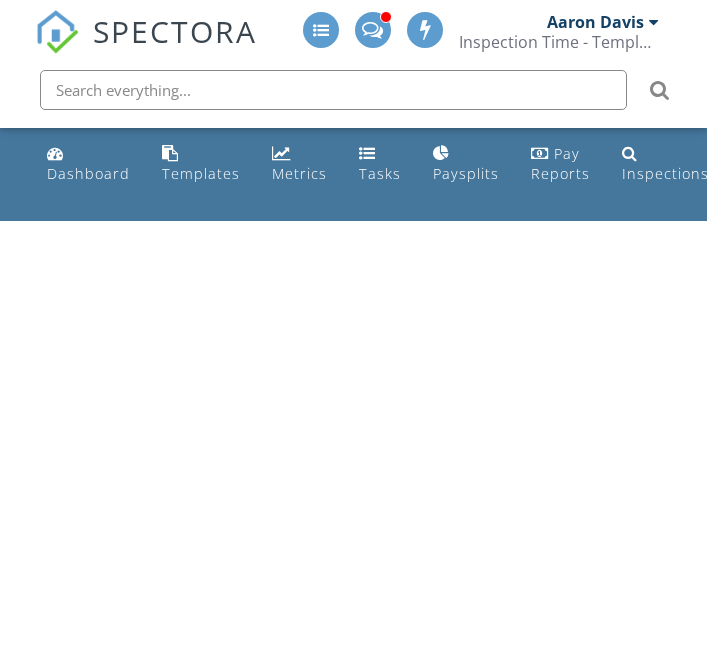scroll, scrollTop: 0, scrollLeft: 0, axis: both 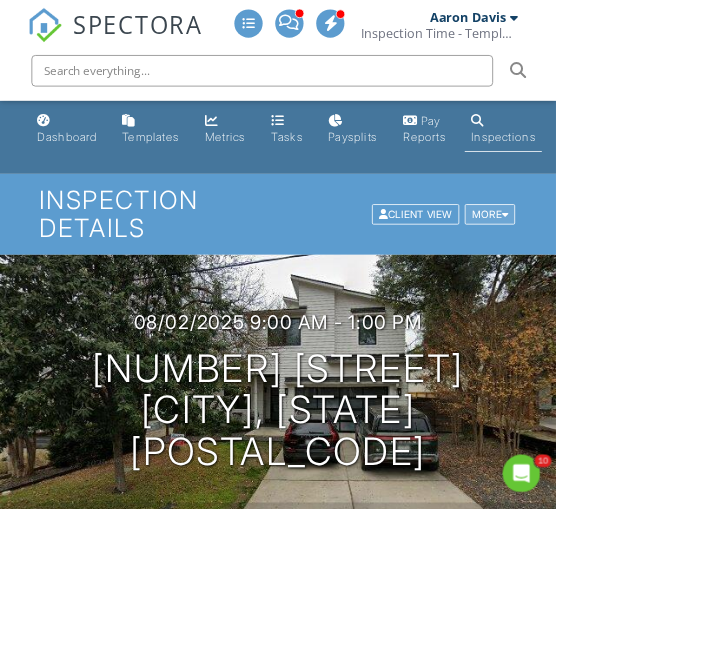 click at bounding box center [642, 272] 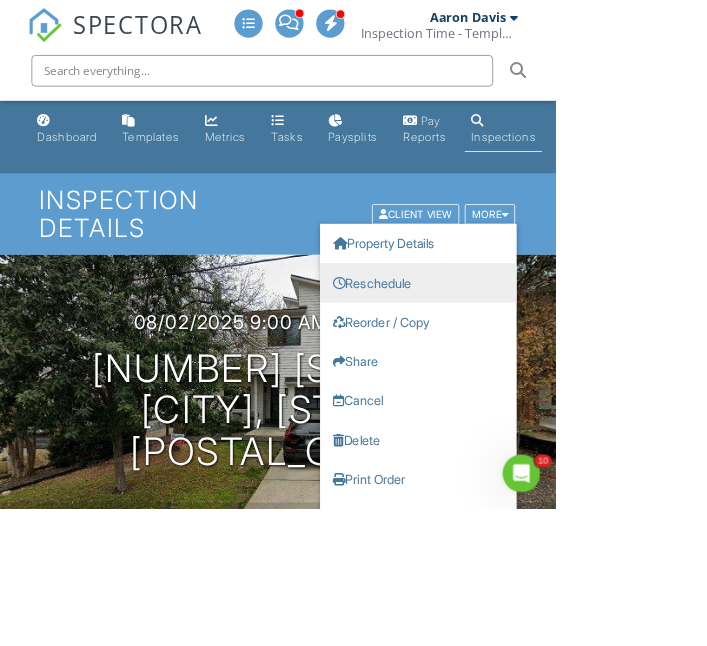 click on "Reschedule" at bounding box center [532, 359] 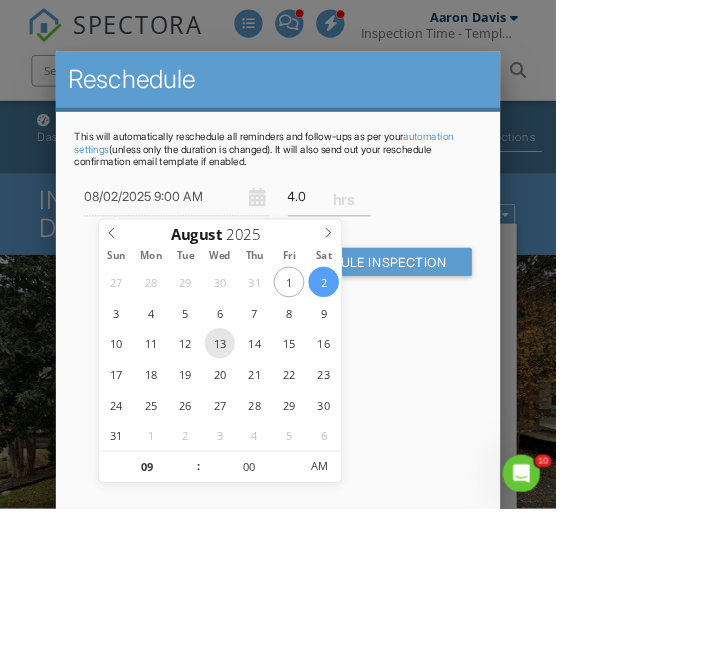 type on "08/13/2025 9:00 AM" 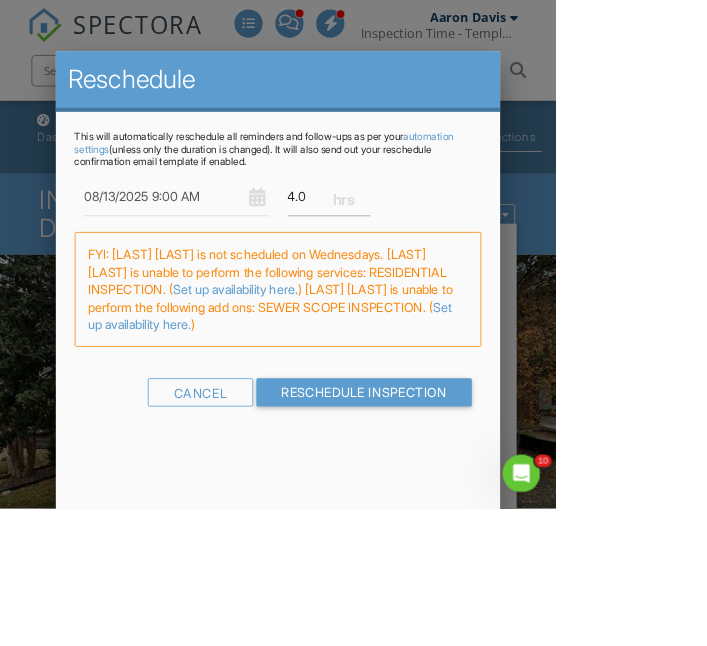 click on "08/13/2025 9:00 AM
4.0" at bounding box center (354, 250) 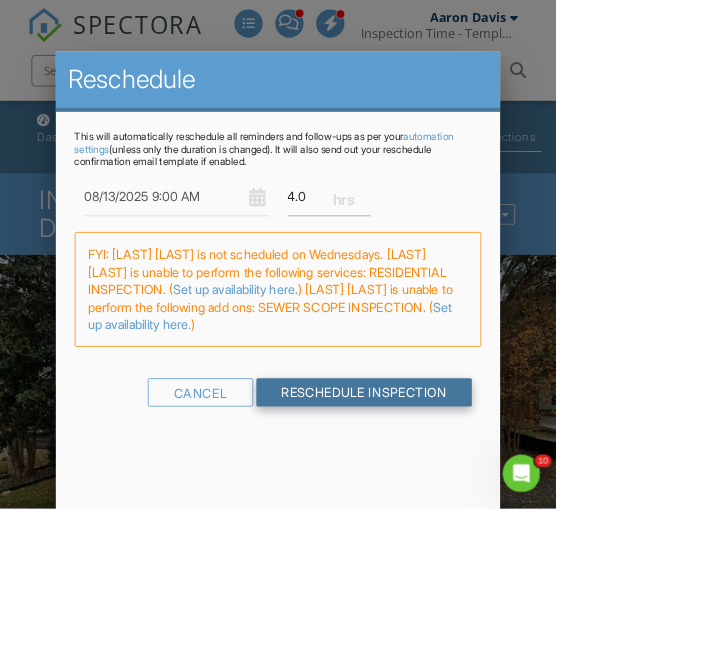 click on "Reschedule Inspection" at bounding box center (463, 499) 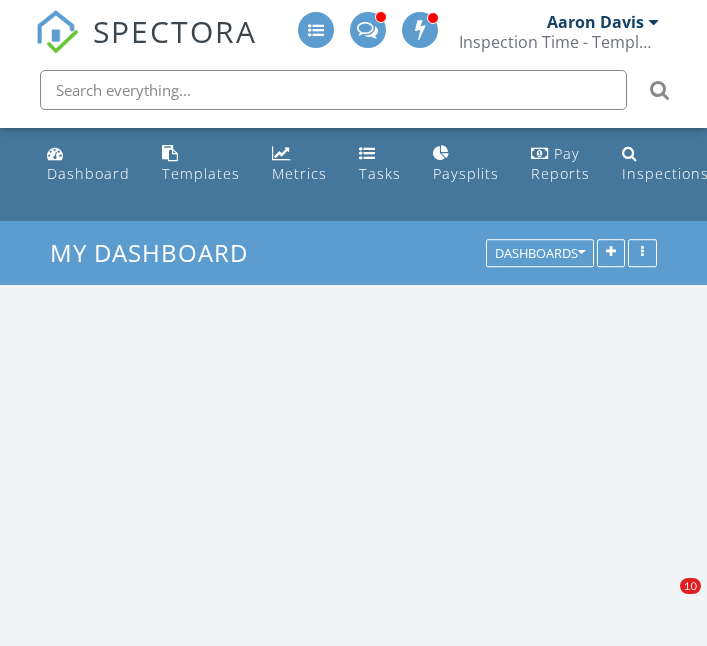 scroll, scrollTop: 0, scrollLeft: 0, axis: both 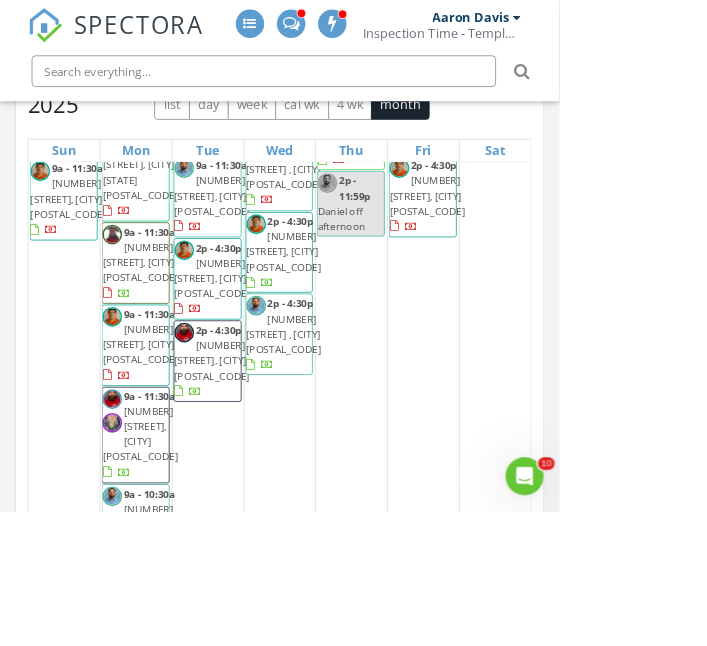 click on "9a - 9p
PENDING 9am job" at bounding box center [354, 23] 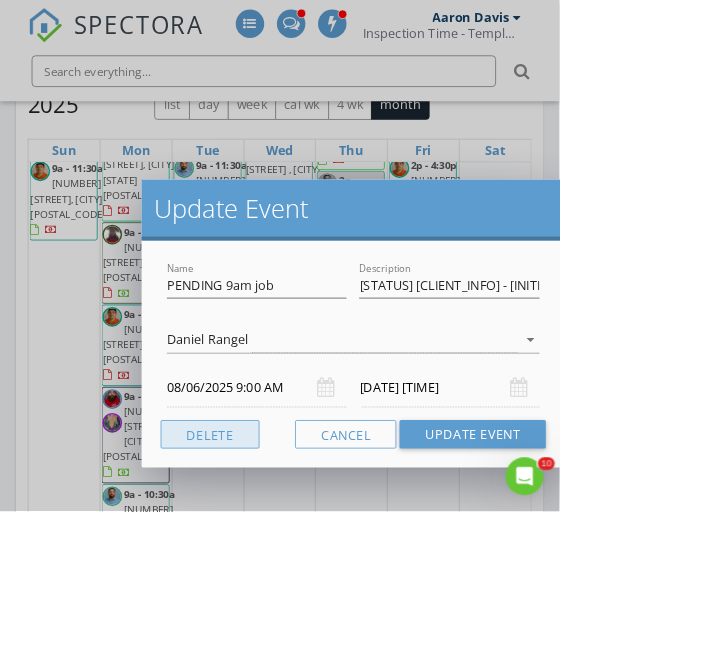 click on "Delete" at bounding box center (265, 549) 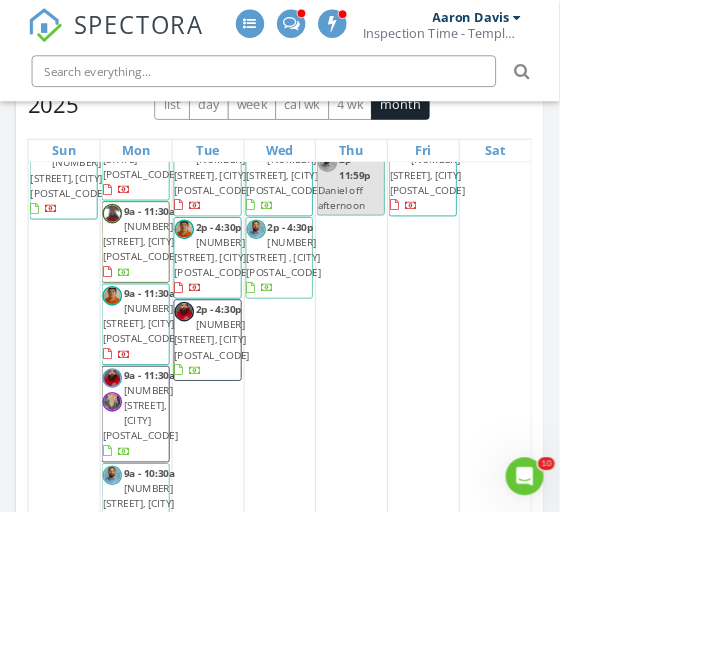 scroll, scrollTop: 1699, scrollLeft: 0, axis: vertical 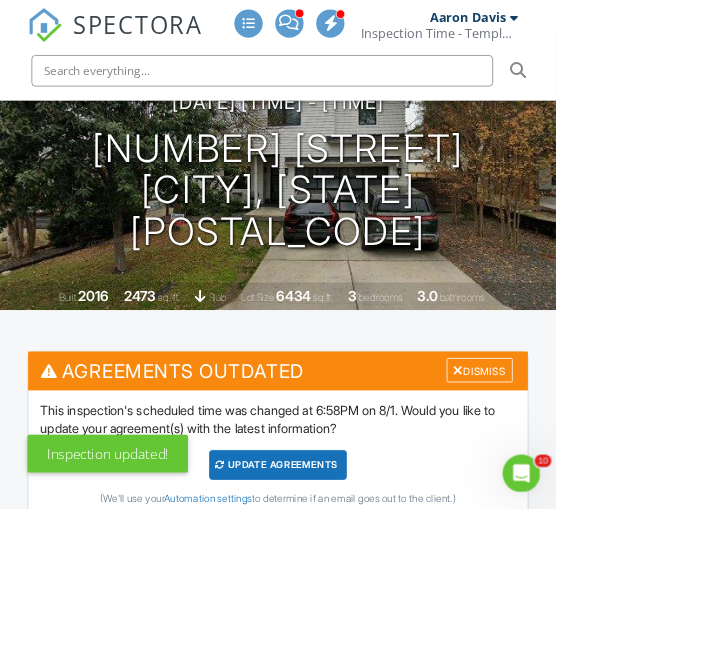click on "Update Agreements" at bounding box center (353, 591) 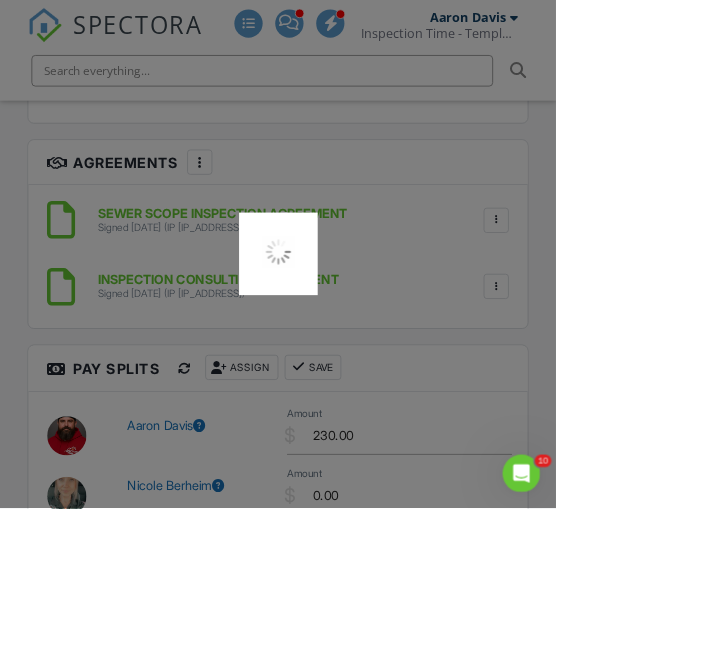 scroll, scrollTop: 4044, scrollLeft: 0, axis: vertical 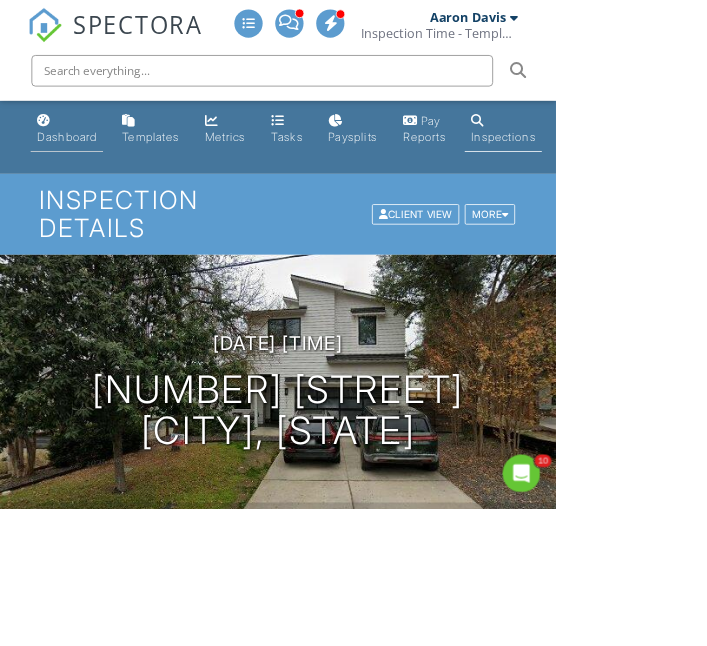 click on "Dashboard" at bounding box center [85, 173] 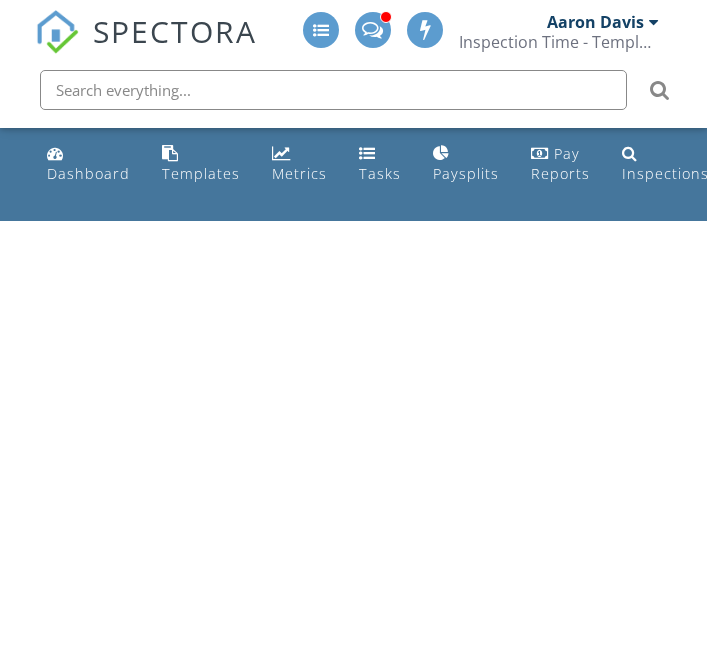 scroll, scrollTop: 0, scrollLeft: 0, axis: both 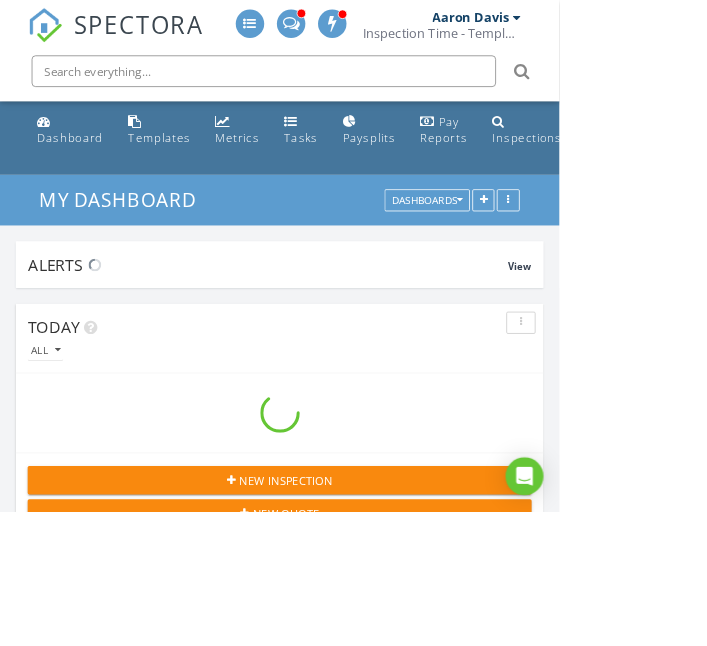 click at bounding box center (333, 90) 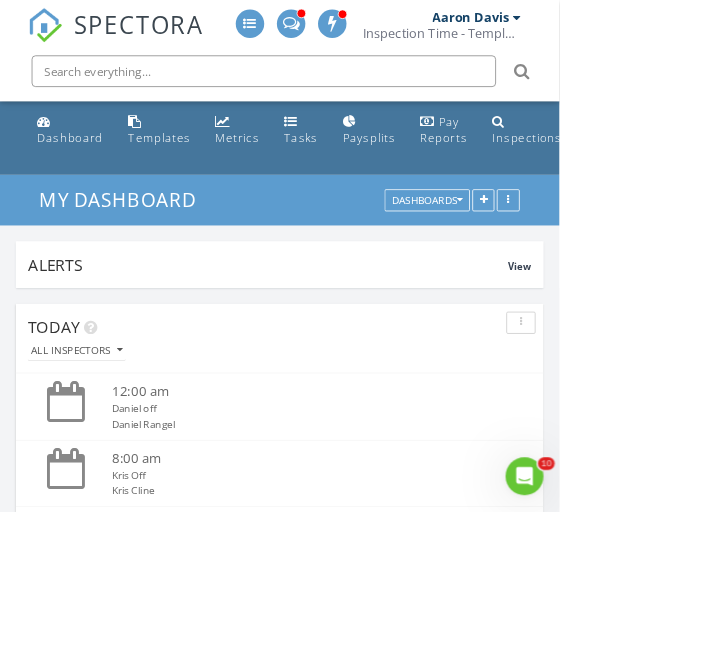 scroll, scrollTop: 0, scrollLeft: 0, axis: both 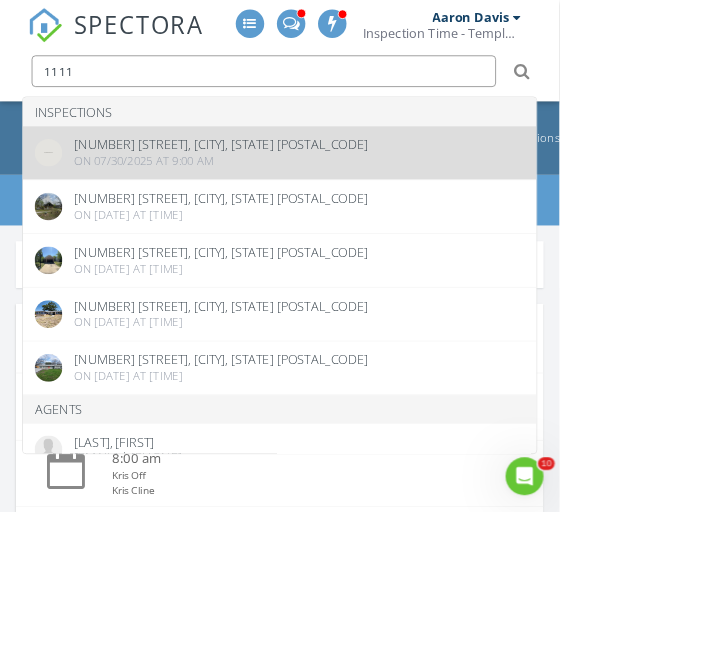 type on "1111" 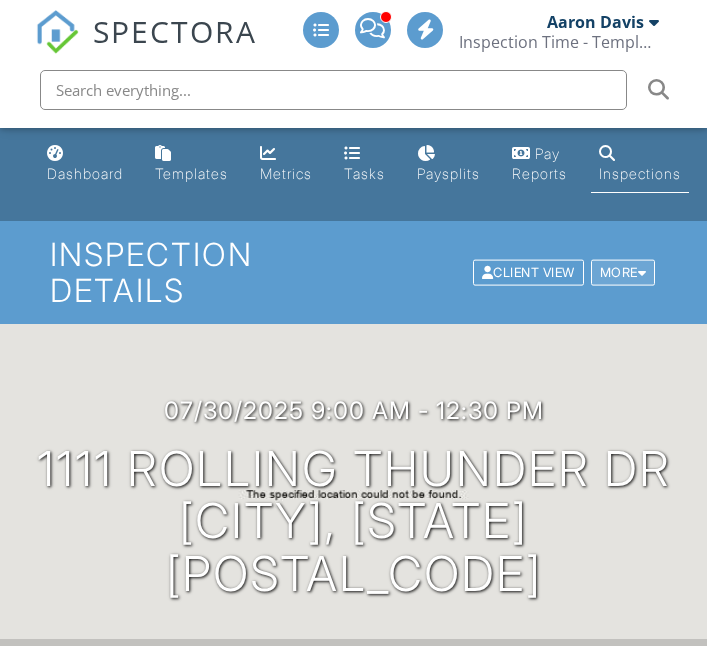 click at bounding box center [642, 272] 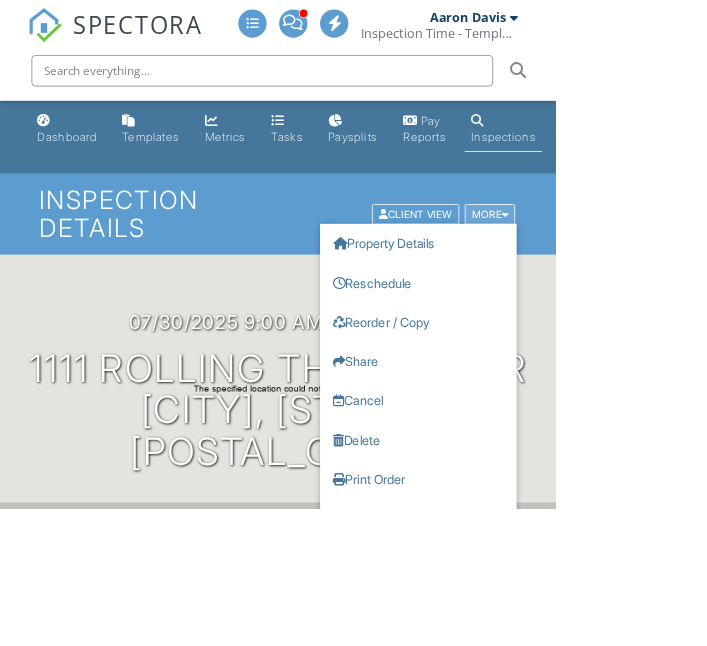 scroll, scrollTop: 0, scrollLeft: 0, axis: both 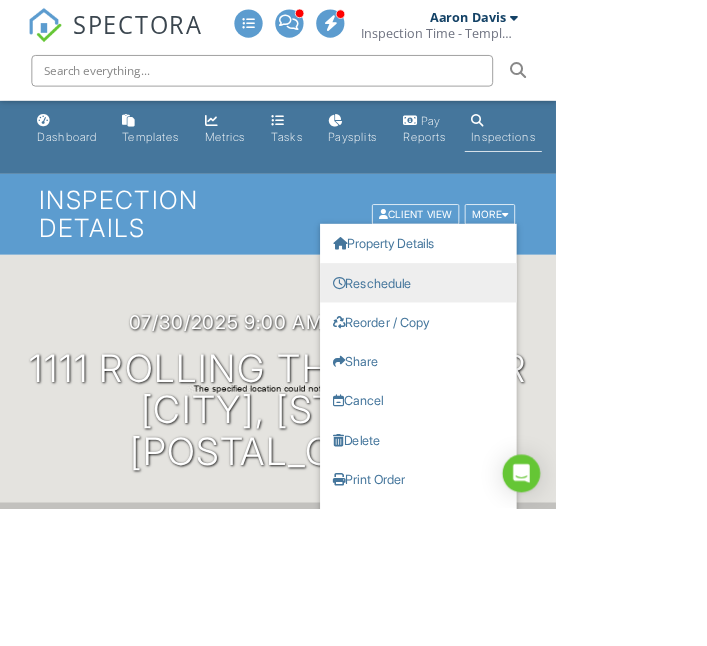 click on "Reschedule" at bounding box center (532, 359) 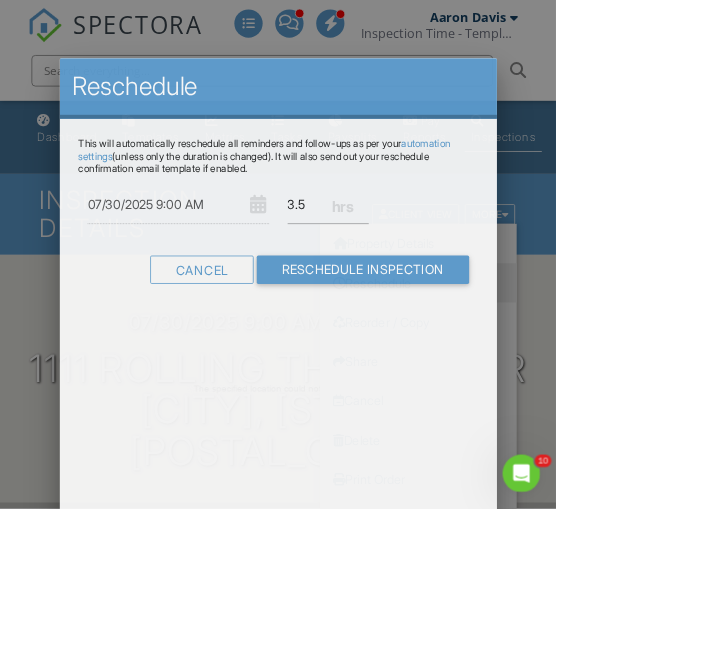 scroll, scrollTop: 0, scrollLeft: 0, axis: both 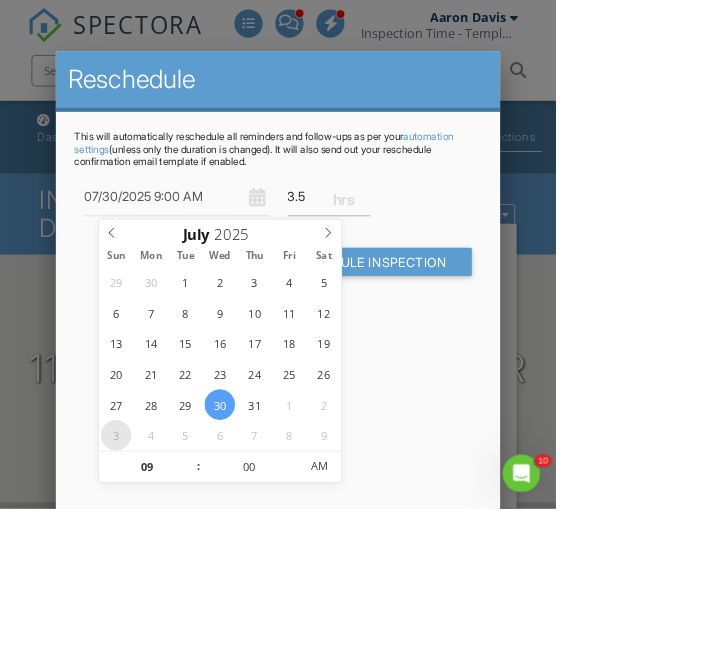 type on "08/03/2025 9:00 AM" 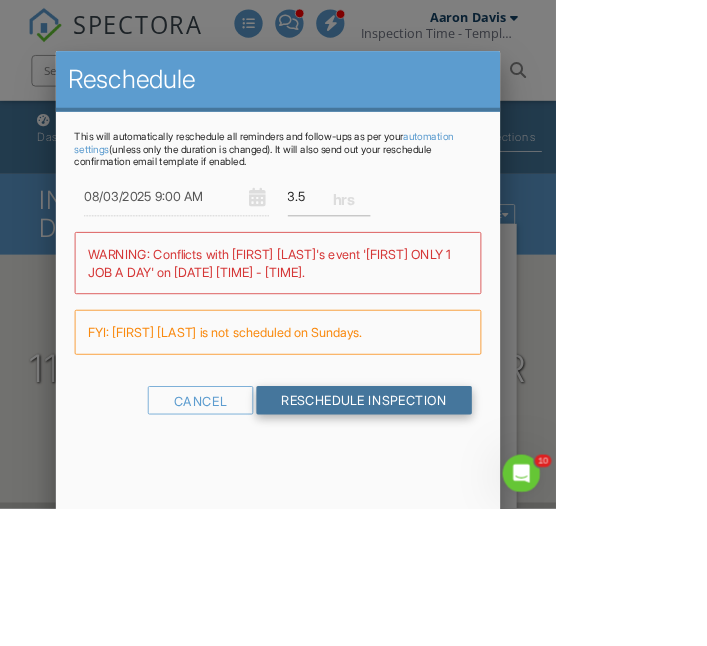 click on "Reschedule Inspection" at bounding box center (463, 509) 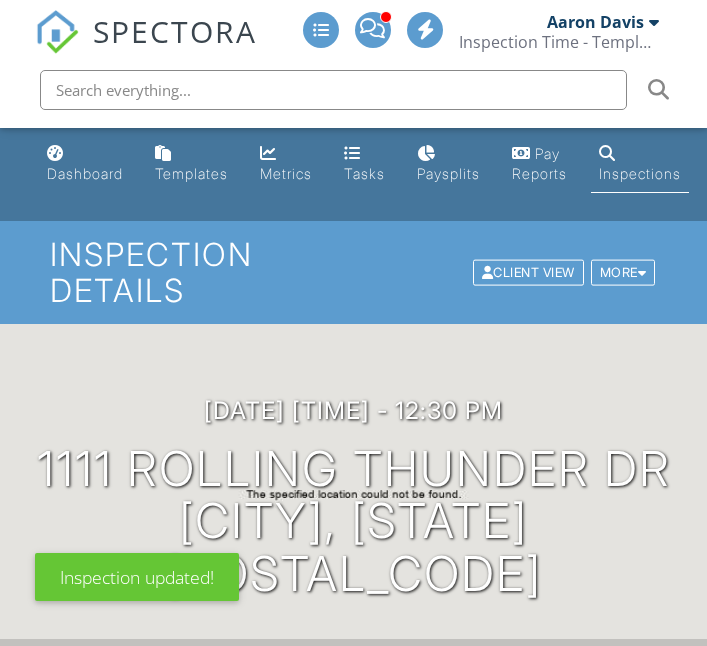 scroll, scrollTop: 1767, scrollLeft: 0, axis: vertical 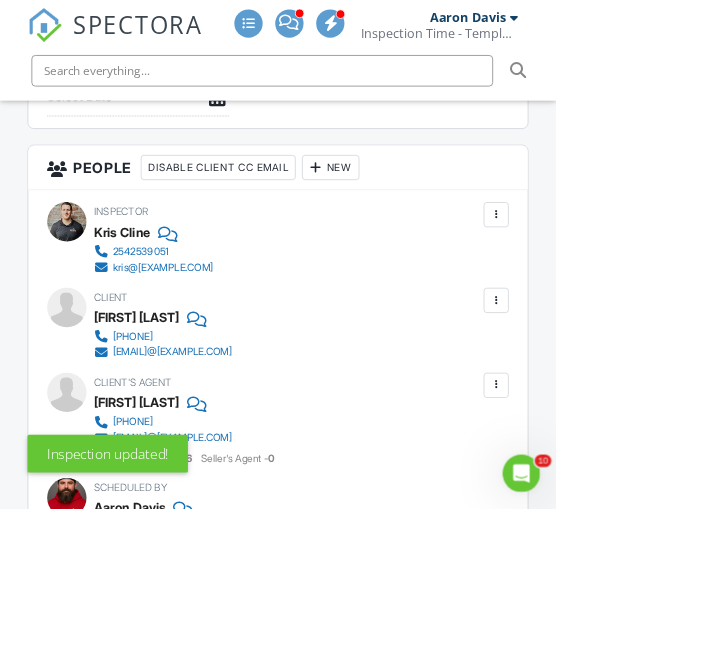 click at bounding box center (631, 273) 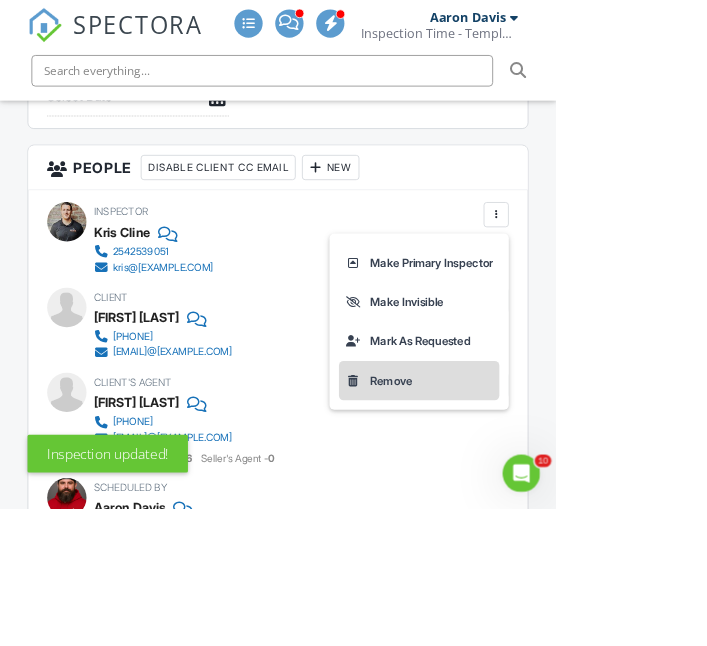 click on "Remove" at bounding box center (533, 484) 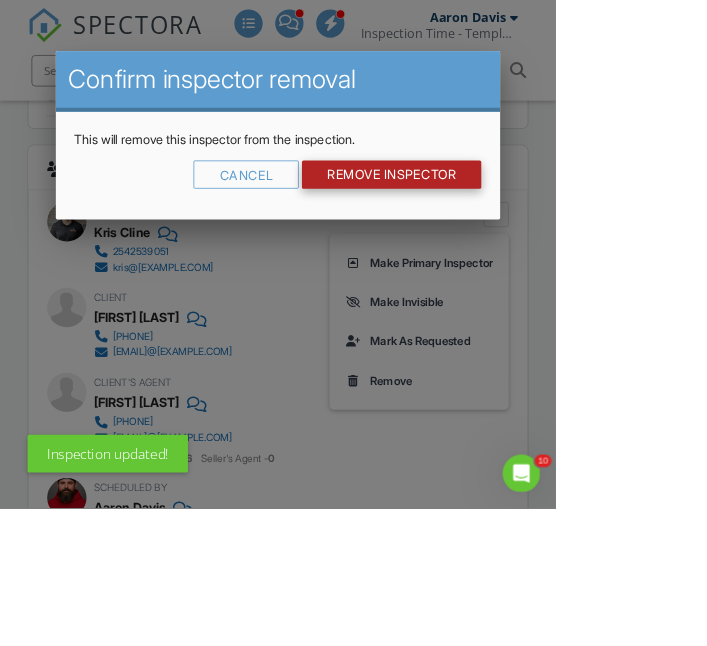 click on "Remove Inspector" at bounding box center (498, 222) 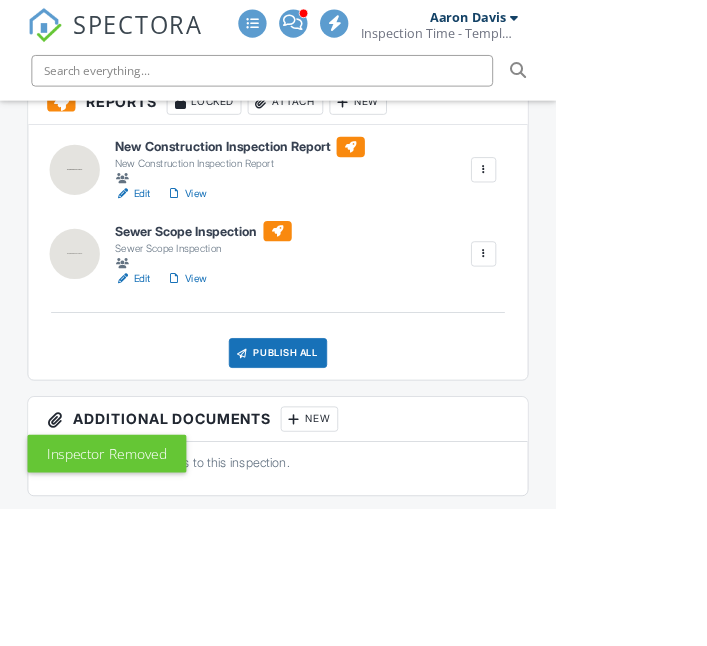 scroll, scrollTop: 2653, scrollLeft: 0, axis: vertical 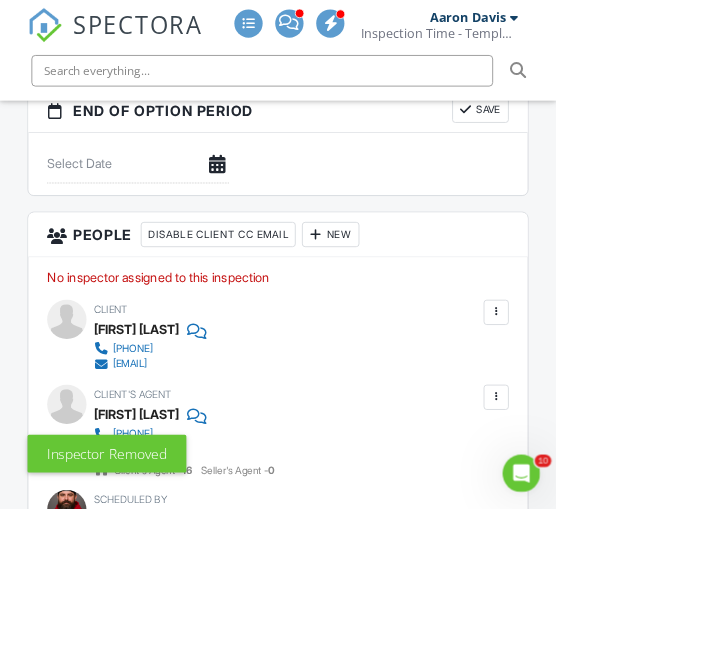 click on "New" at bounding box center [420, 298] 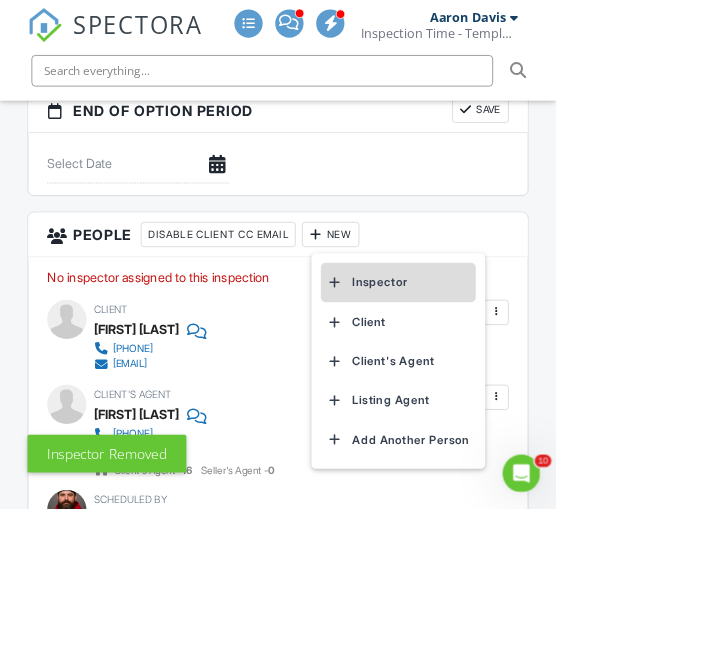click on "Inspector" at bounding box center (506, 359) 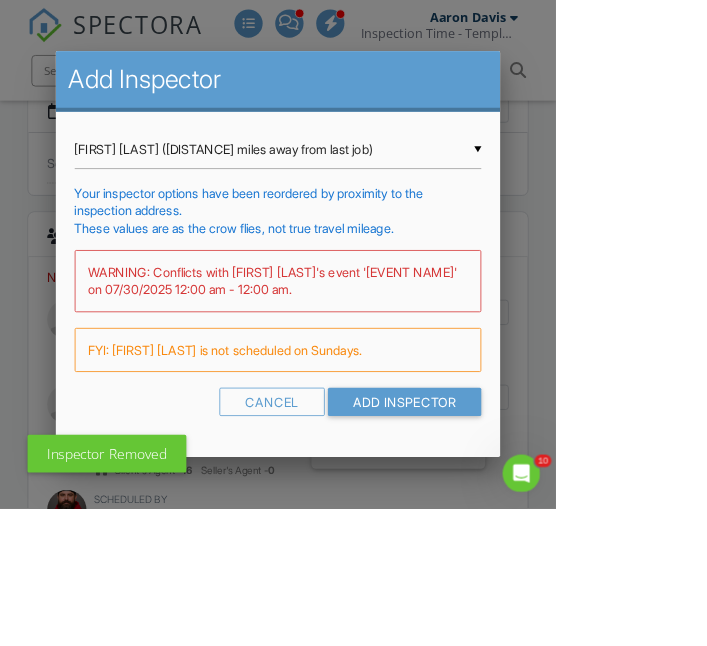 click on "[First Name] [Last Name] (0.0 miles away from last job)" at bounding box center (354, 190) 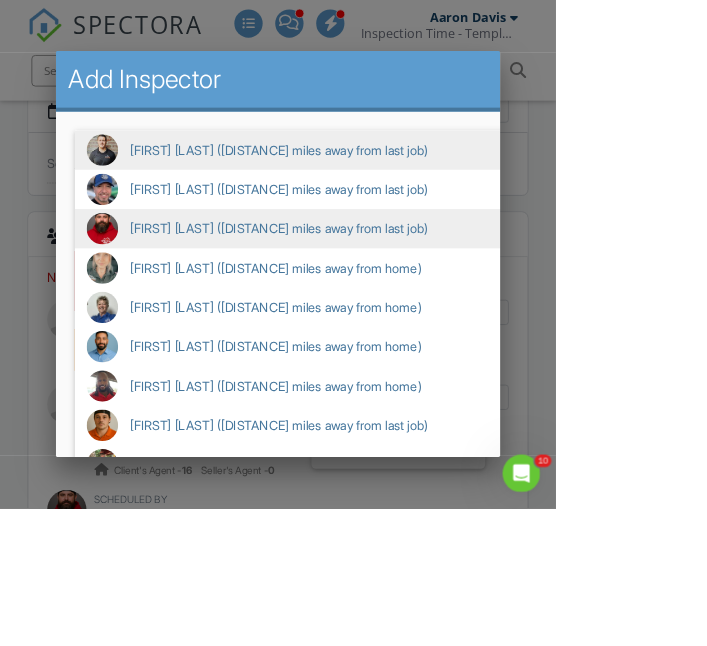 click on "Aaron Davis (9.2 miles away from last job)" at bounding box center [430, 291] 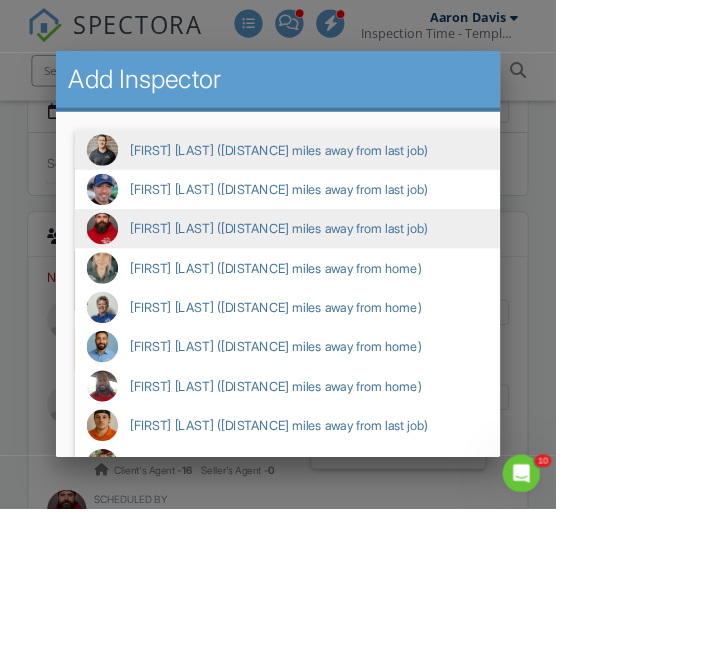 type on "Aaron Davis (9.2 miles away from last job)" 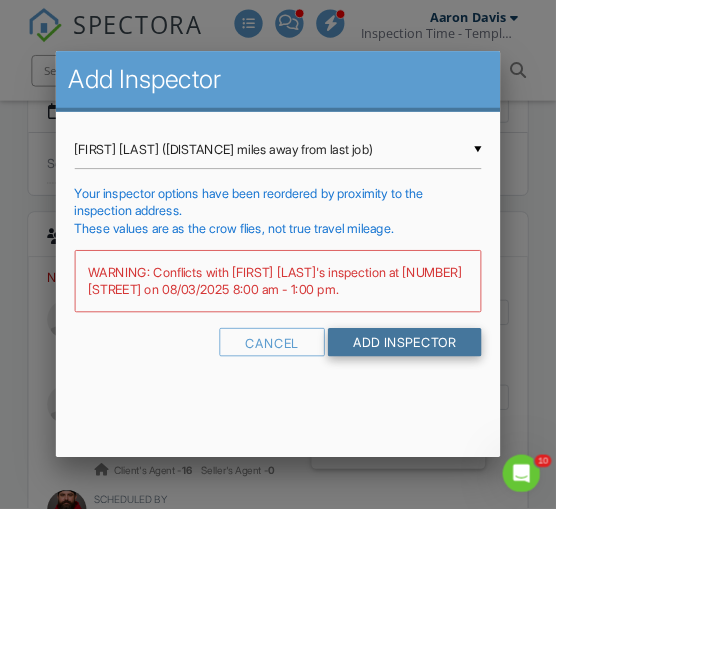 click on "Add Inspector" at bounding box center [515, 435] 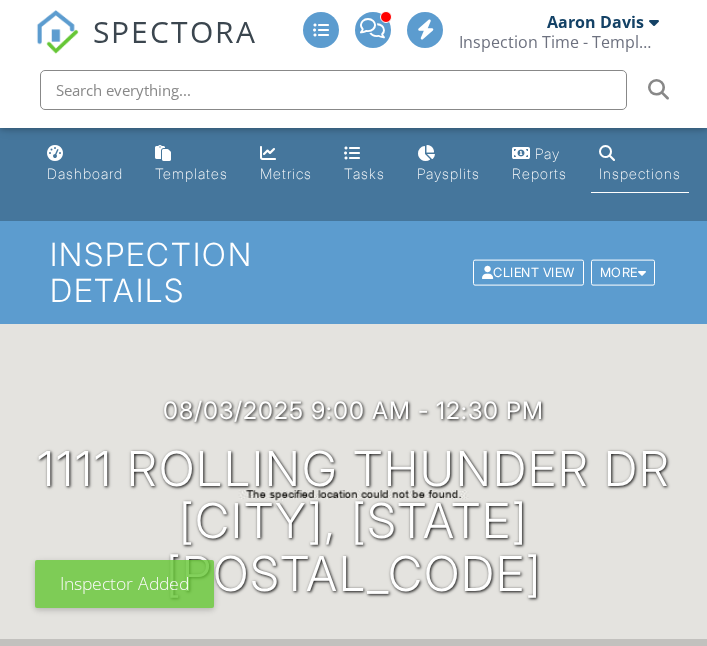 scroll, scrollTop: 476, scrollLeft: 0, axis: vertical 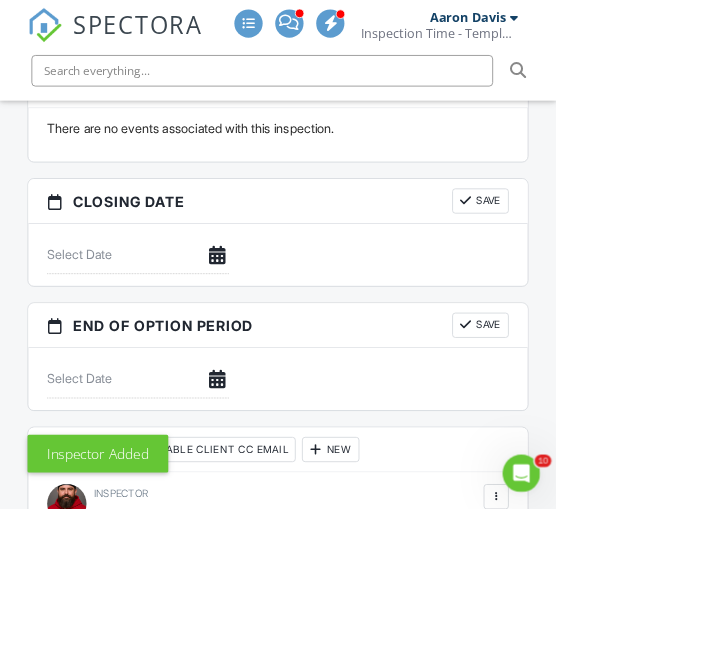 click at bounding box center [401, 572] 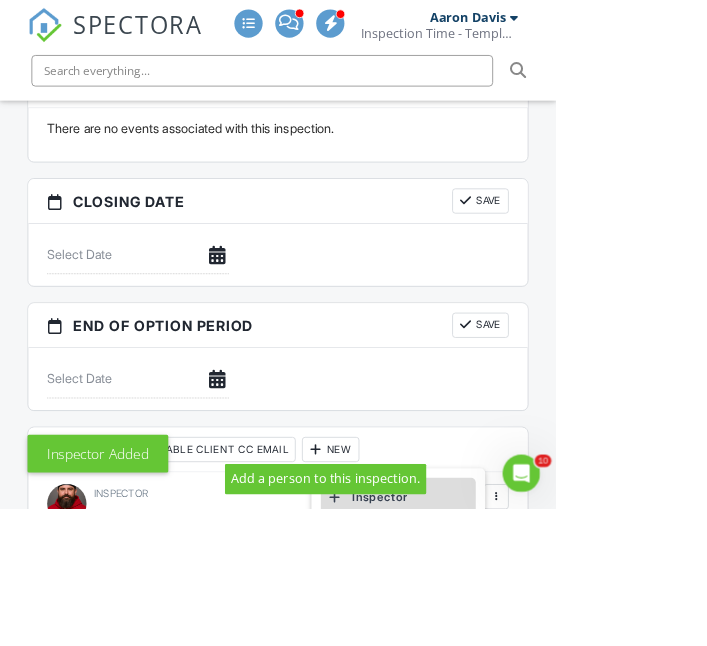 click on "Inspector" at bounding box center [506, 633] 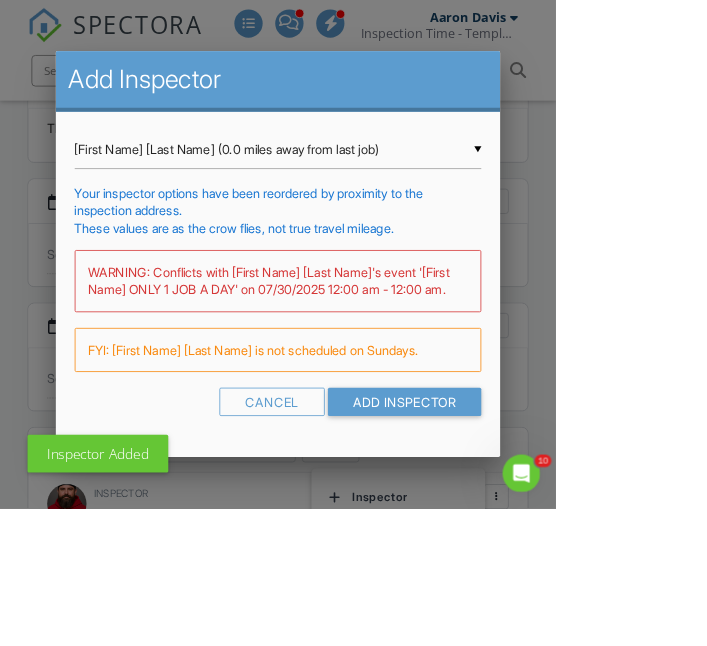 click on "[First Name] [Last Name] (0.0 miles away from last job)" at bounding box center [354, 190] 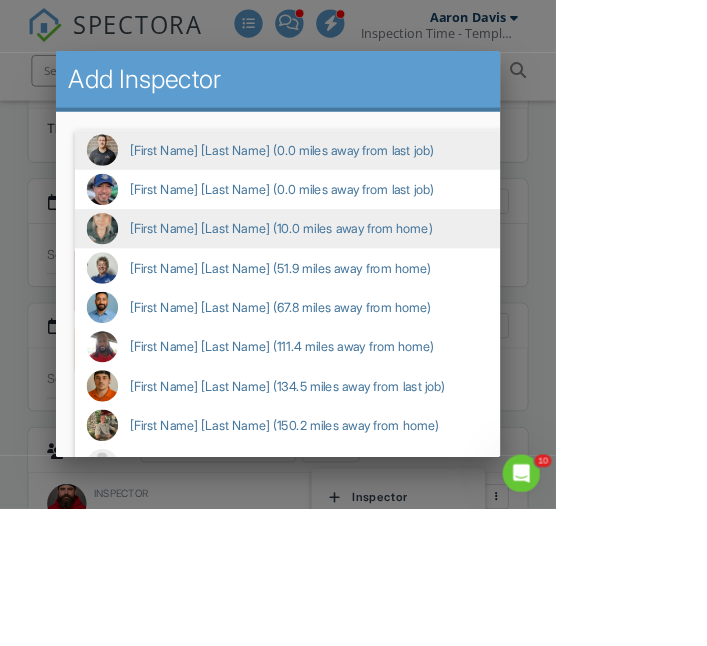 click on "[First Name] [Last Name] (10.0 miles away from home)" at bounding box center [430, 291] 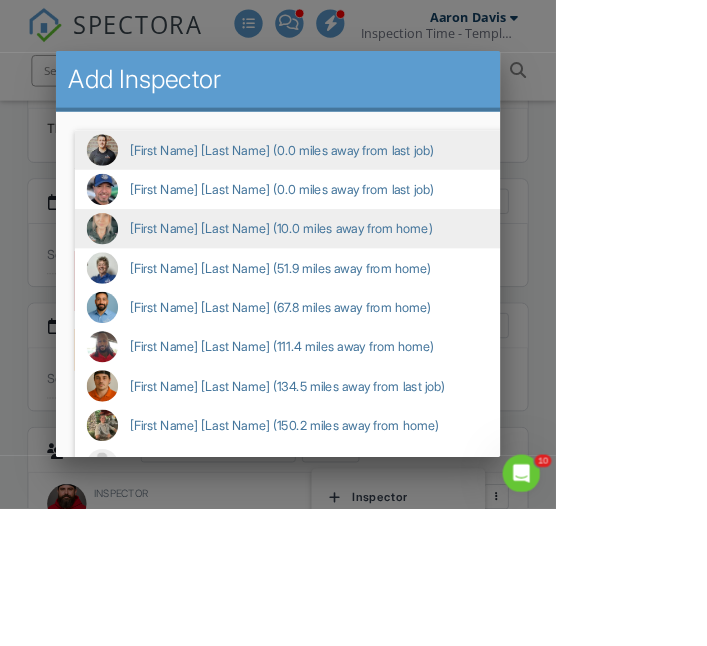 type on "[First Name] [Last Name] (10.0 miles away from home)" 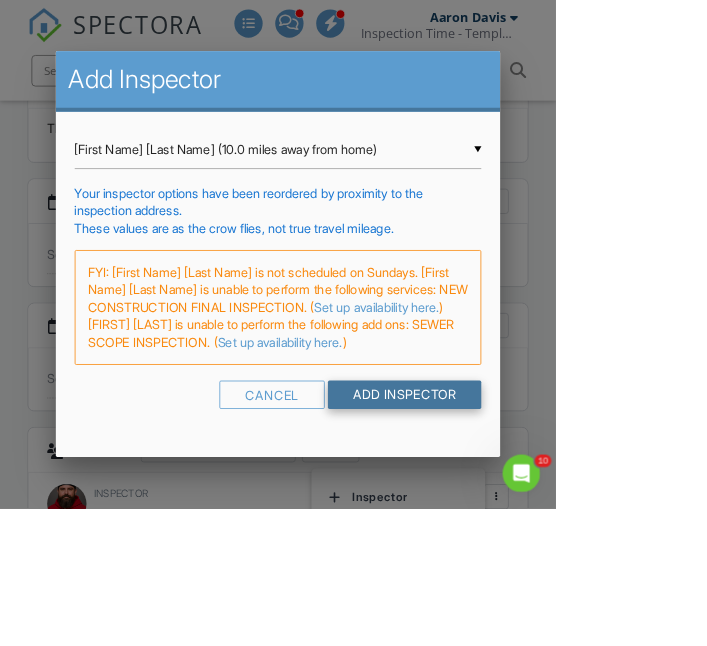 click on "Add Inspector" at bounding box center [515, 502] 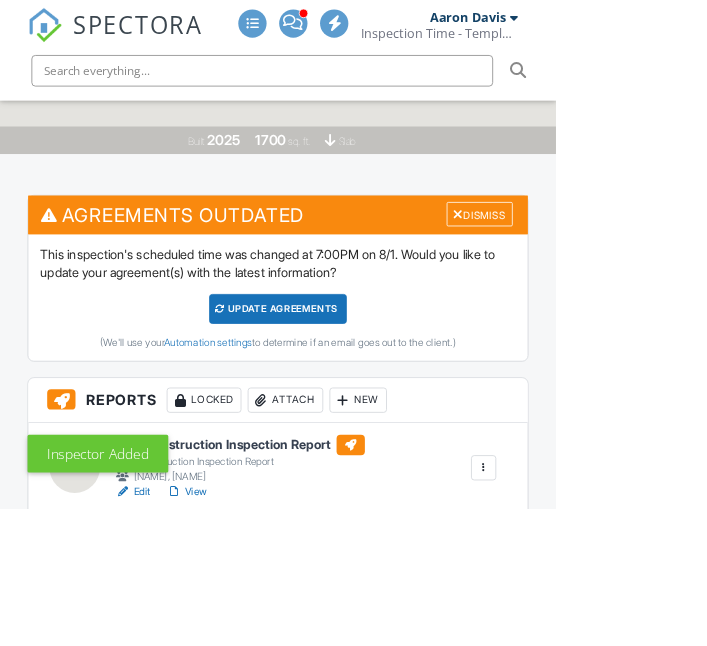 scroll, scrollTop: 555, scrollLeft: 0, axis: vertical 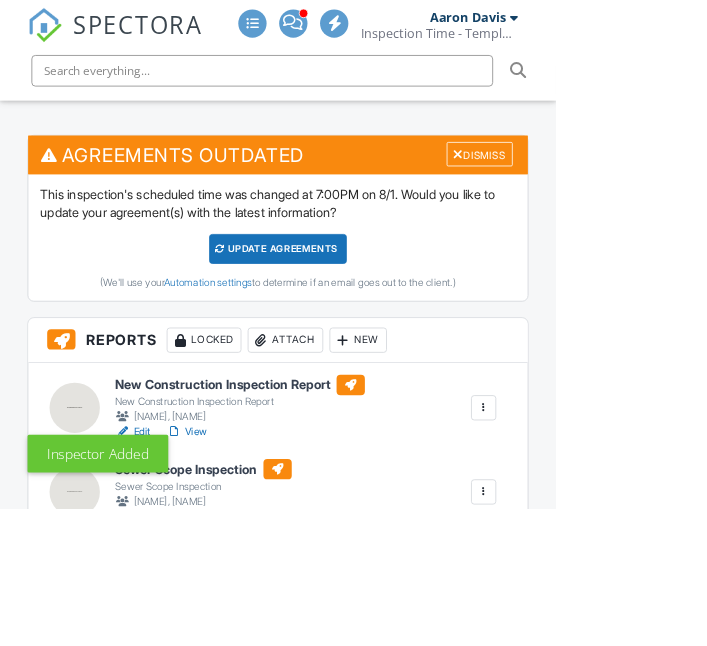 click on "Update Agreements" at bounding box center (353, 316) 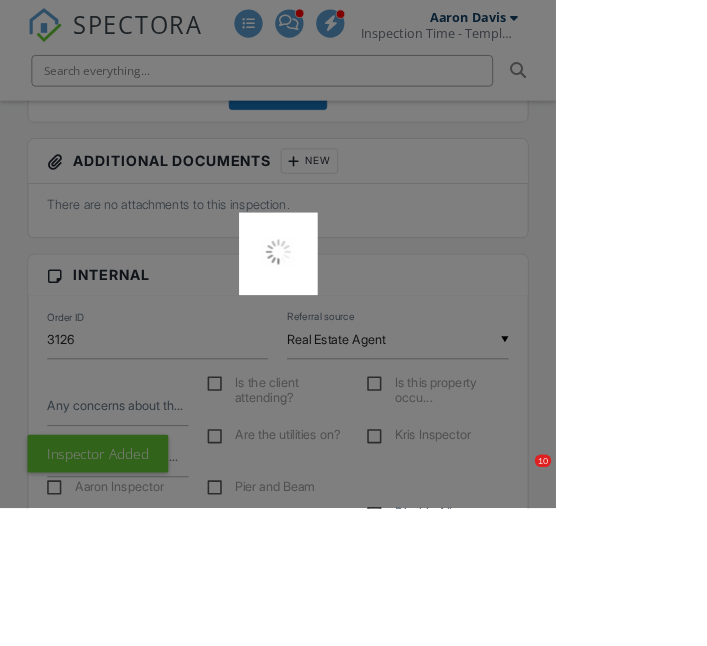 scroll, scrollTop: 1636, scrollLeft: 0, axis: vertical 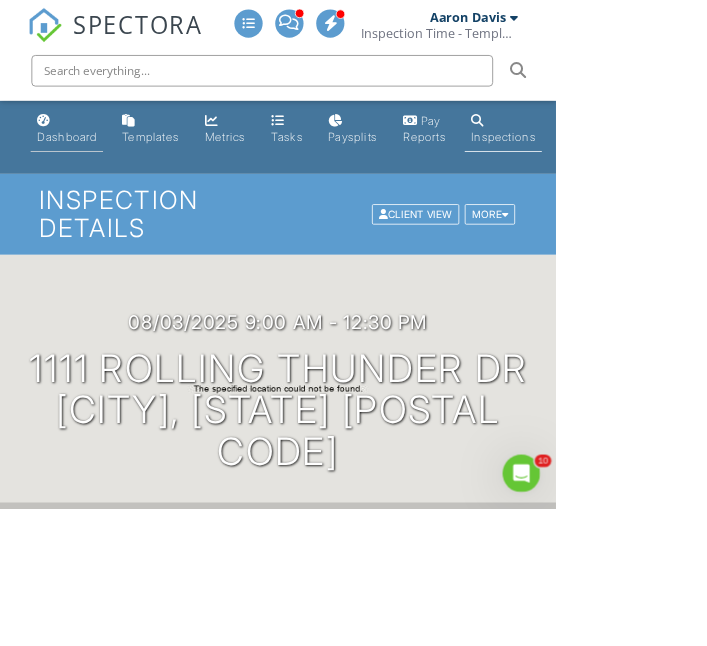 click on "Dashboard" at bounding box center [85, 173] 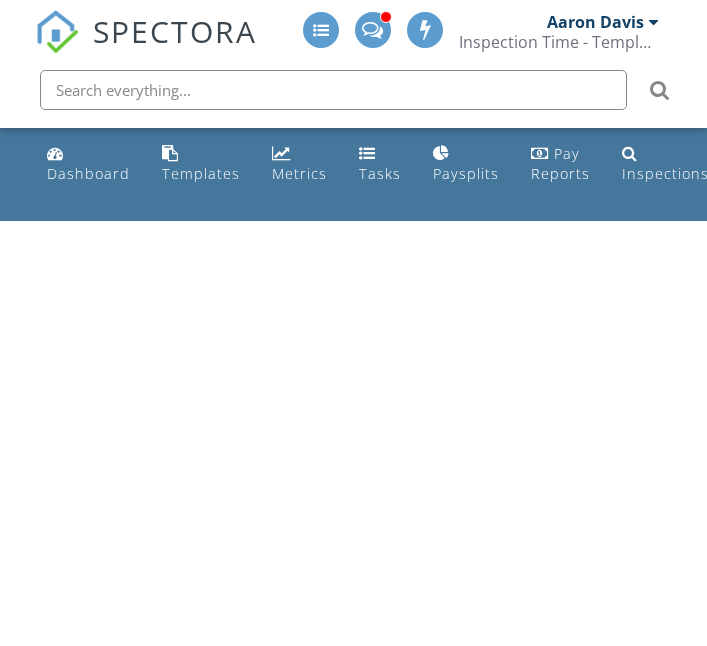 scroll, scrollTop: 0, scrollLeft: 0, axis: both 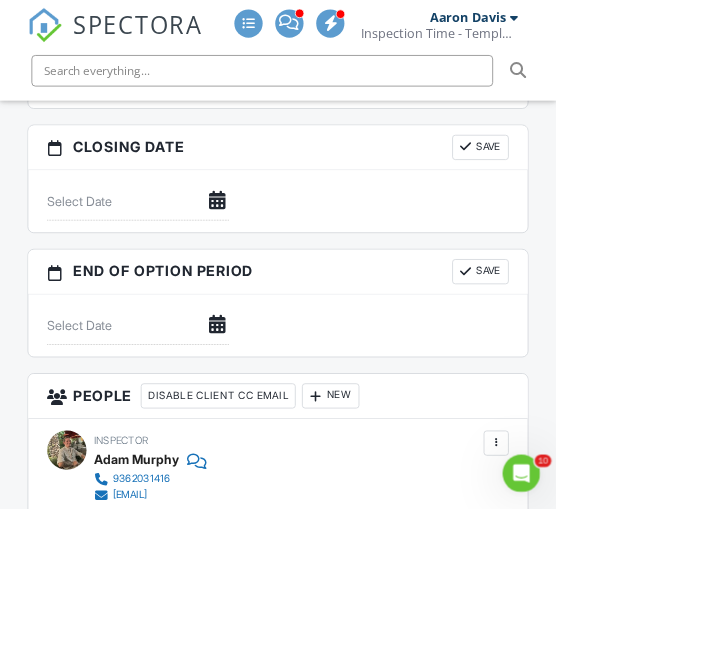 click on "New" at bounding box center [420, 503] 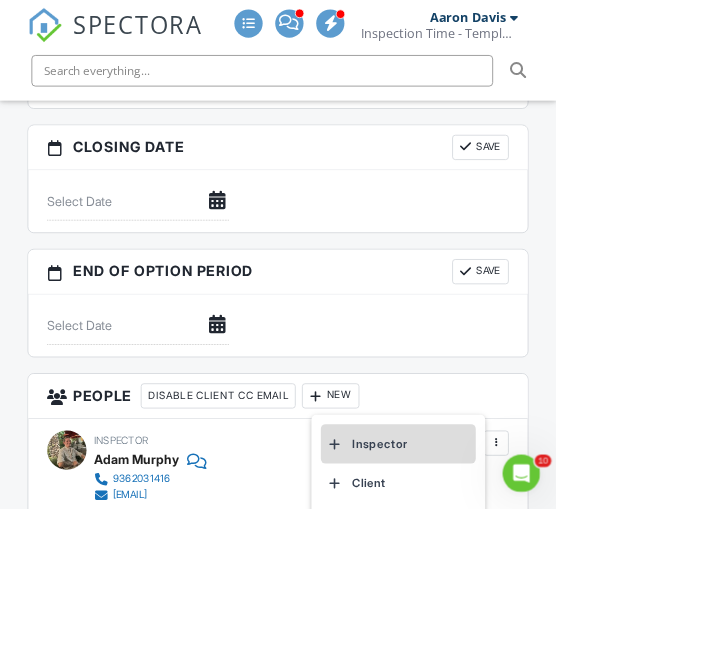 click on "Inspector" at bounding box center [506, 564] 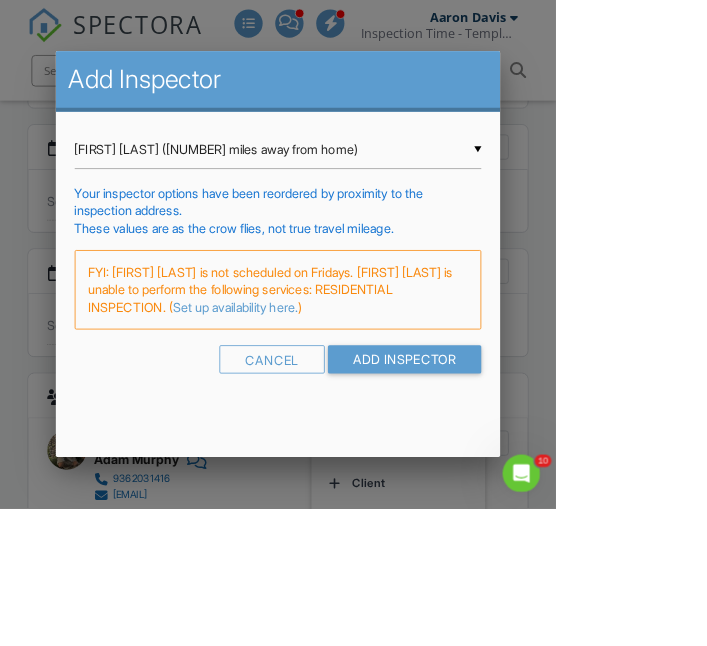 click on "Nicole Berheim (126.9 miles away from home)" at bounding box center [354, 190] 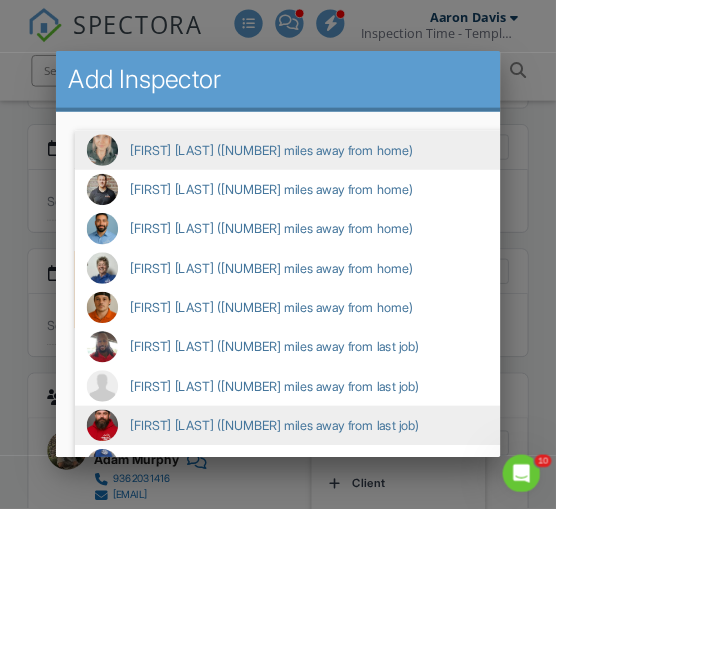 click on "Aaron Davis (211.8 miles away from last job)" at bounding box center [430, 541] 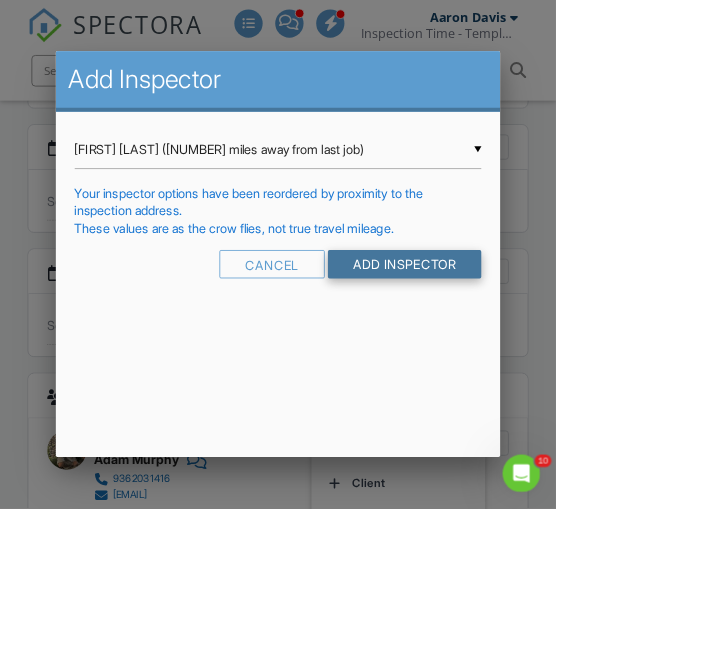 click on "Add Inspector" at bounding box center (515, 336) 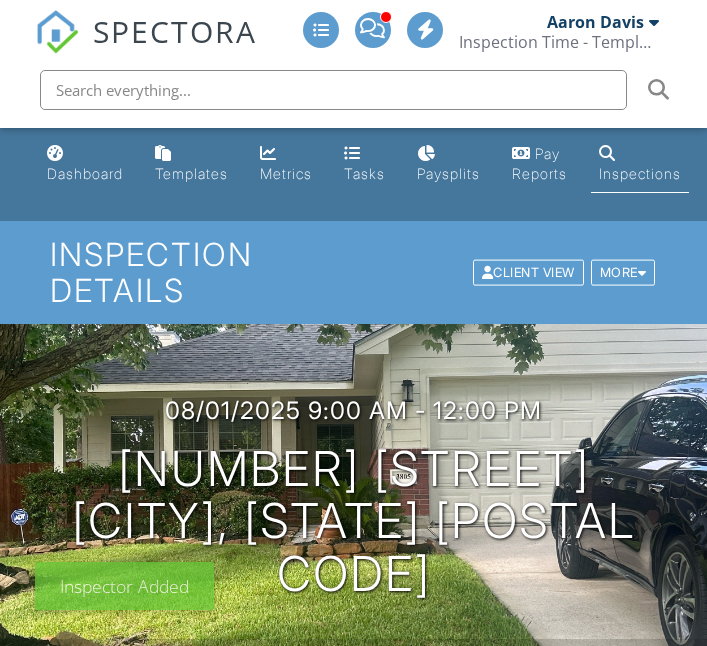 scroll, scrollTop: 0, scrollLeft: 0, axis: both 